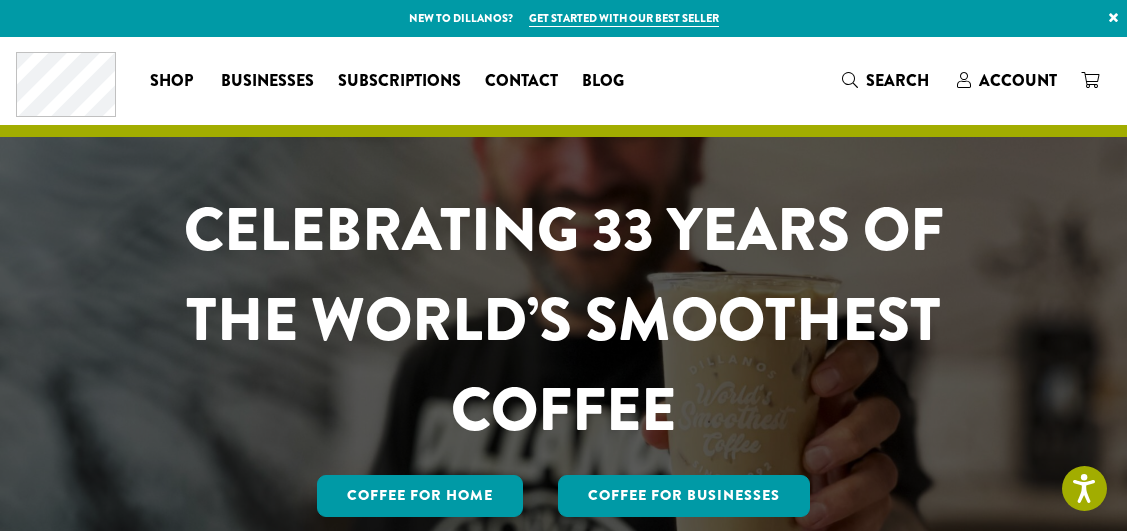 scroll, scrollTop: 0, scrollLeft: 0, axis: both 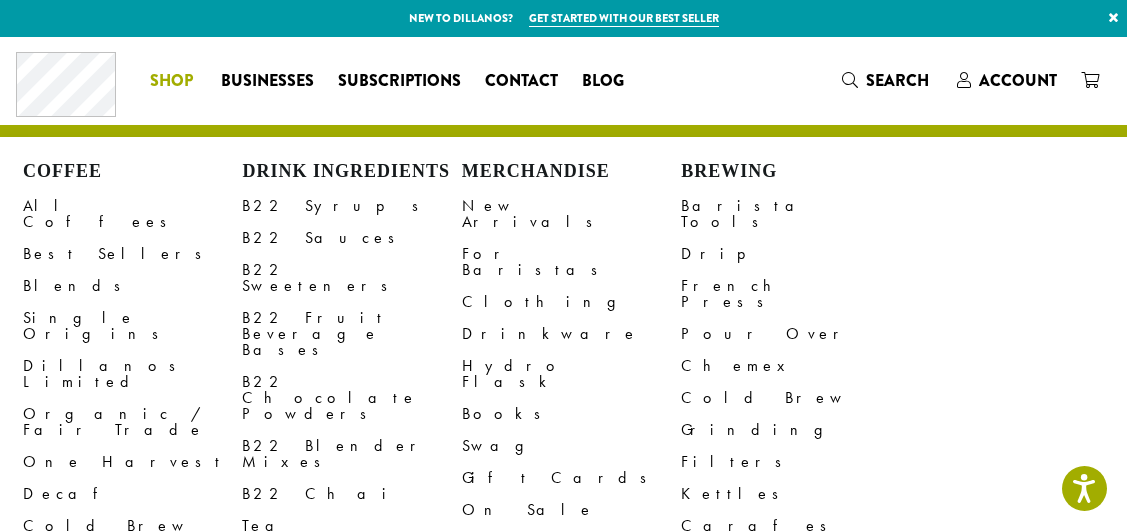 click on "Shop" at bounding box center (171, 81) 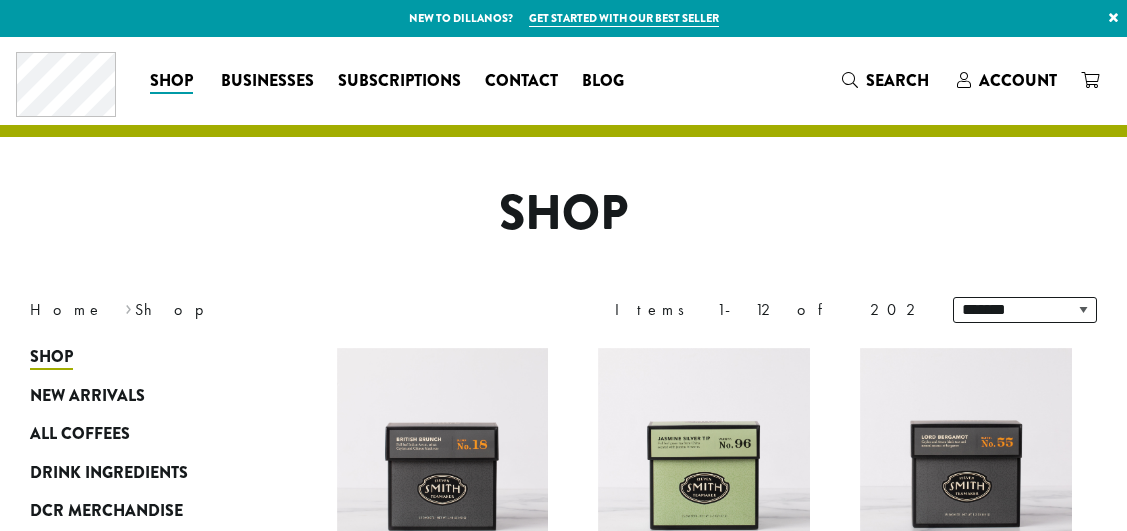 scroll, scrollTop: 0, scrollLeft: 0, axis: both 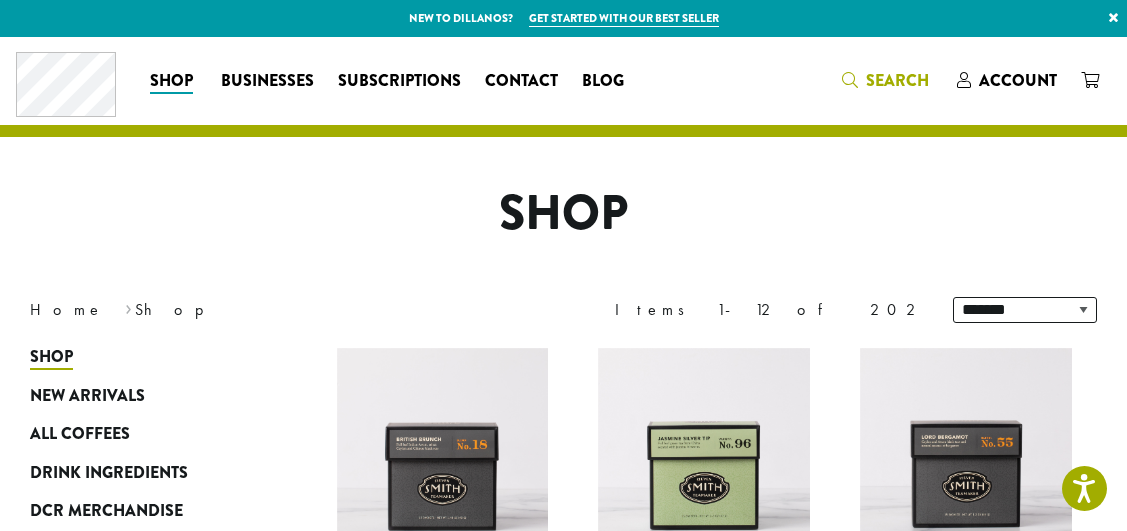 click on "Search" at bounding box center [897, 80] 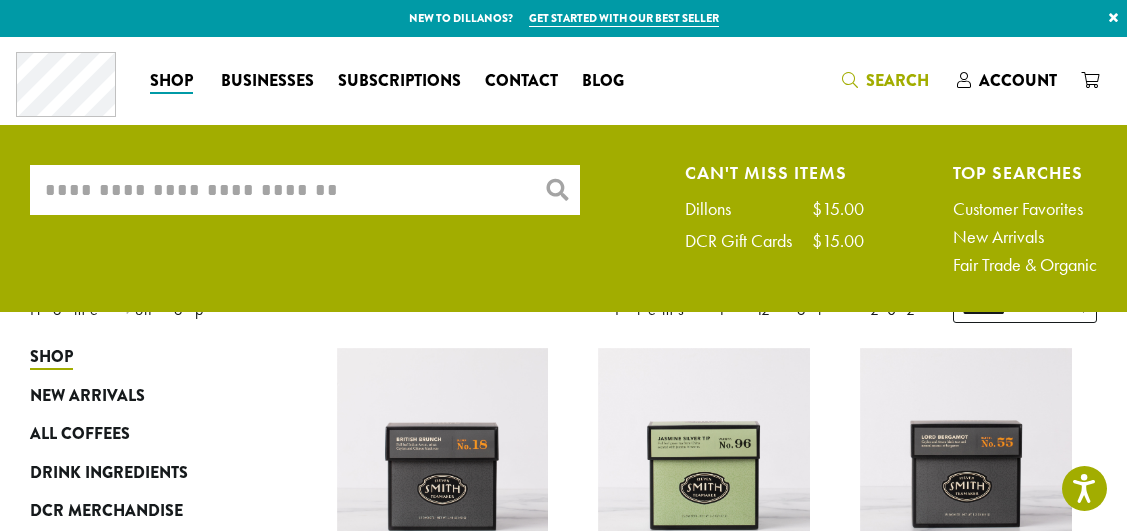 click on "What are you searching for?" at bounding box center (305, 190) 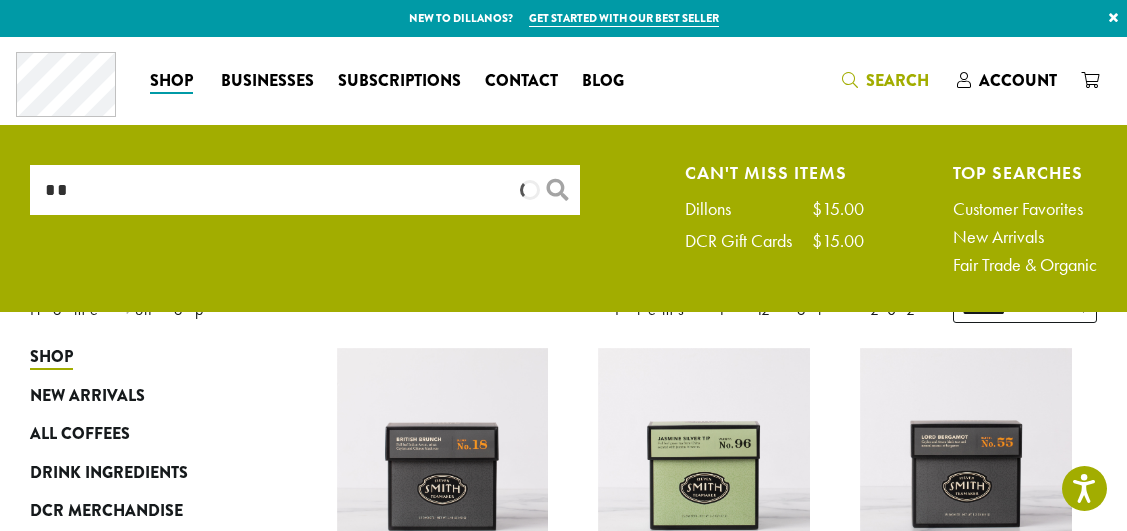 scroll, scrollTop: 0, scrollLeft: 0, axis: both 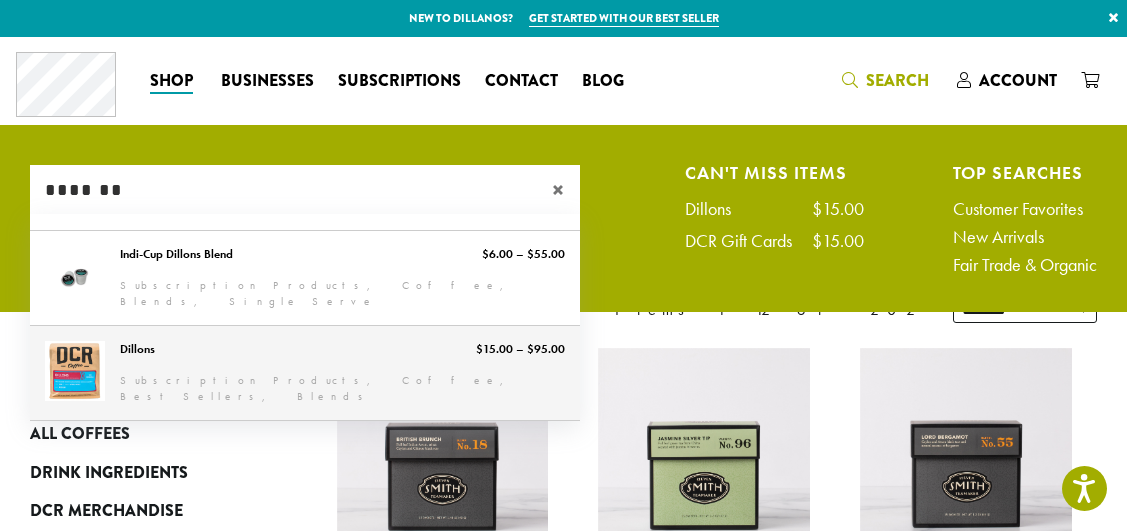 type on "*******" 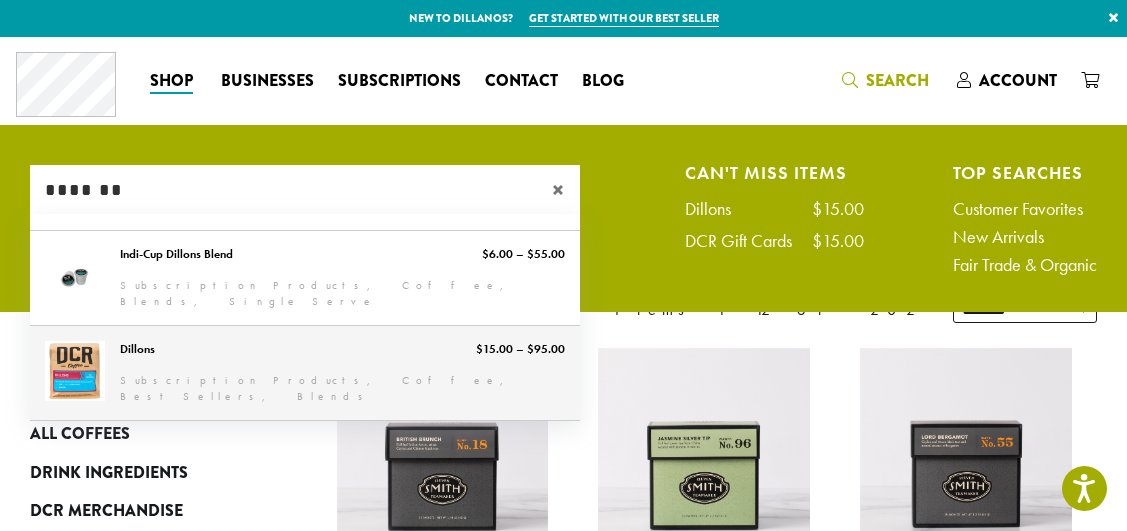 click on "Dillons" at bounding box center (305, 373) 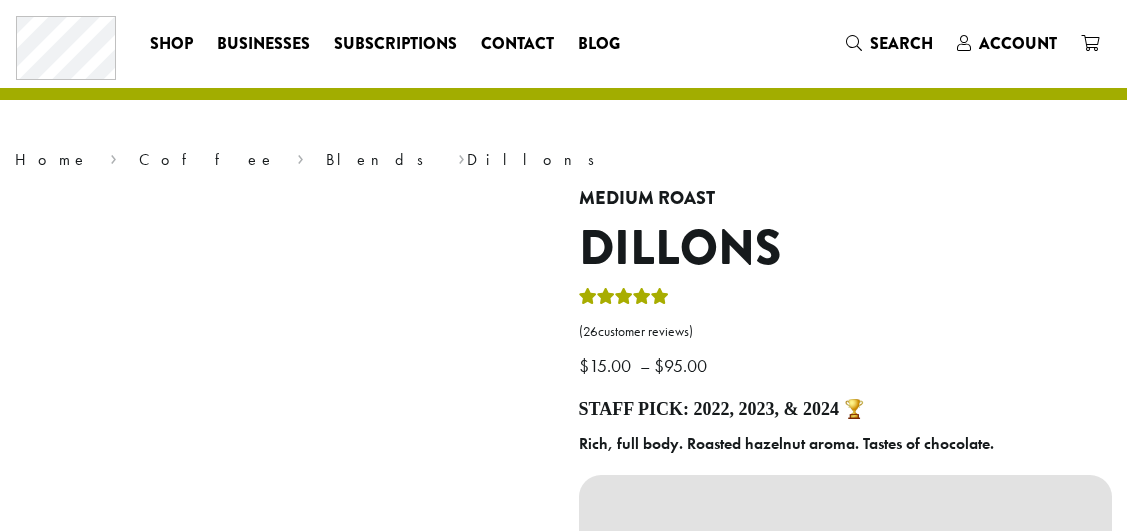 scroll, scrollTop: 0, scrollLeft: 0, axis: both 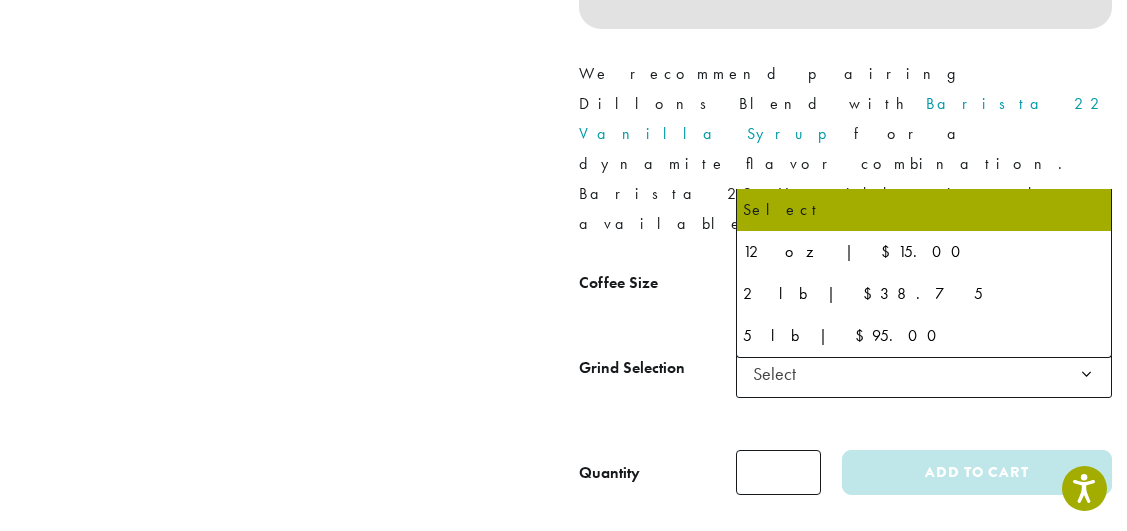 click 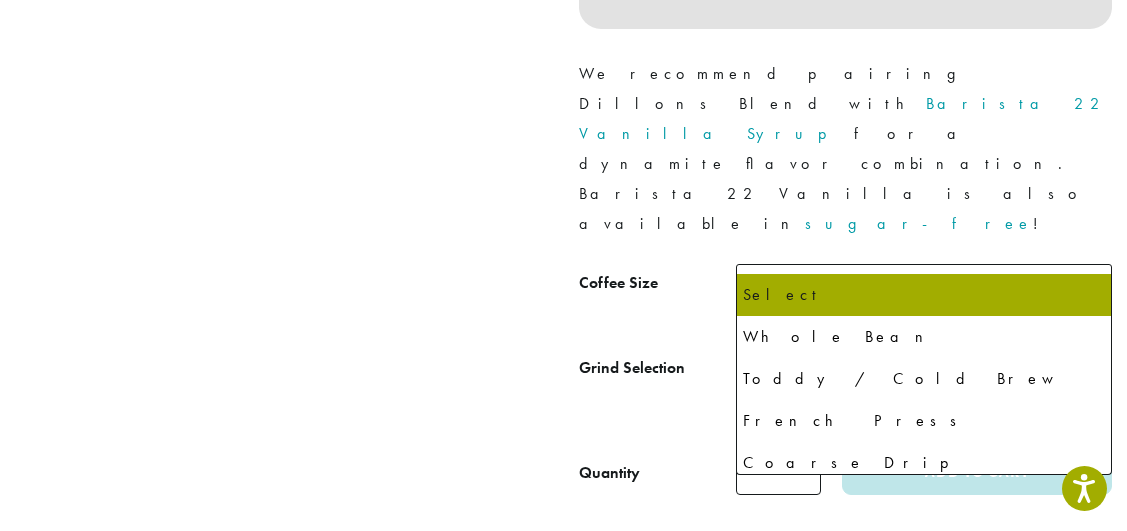 click 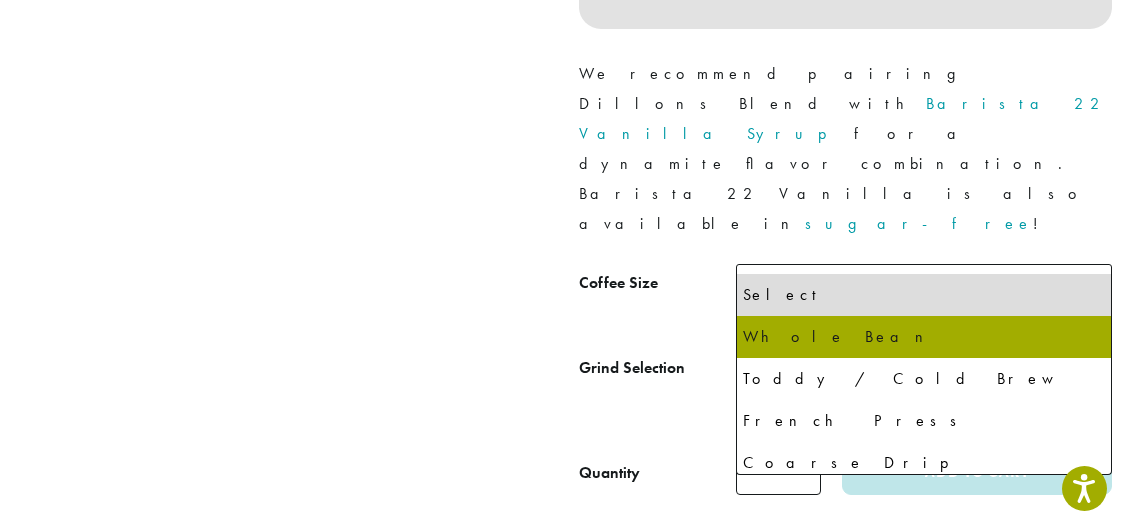 select on "**********" 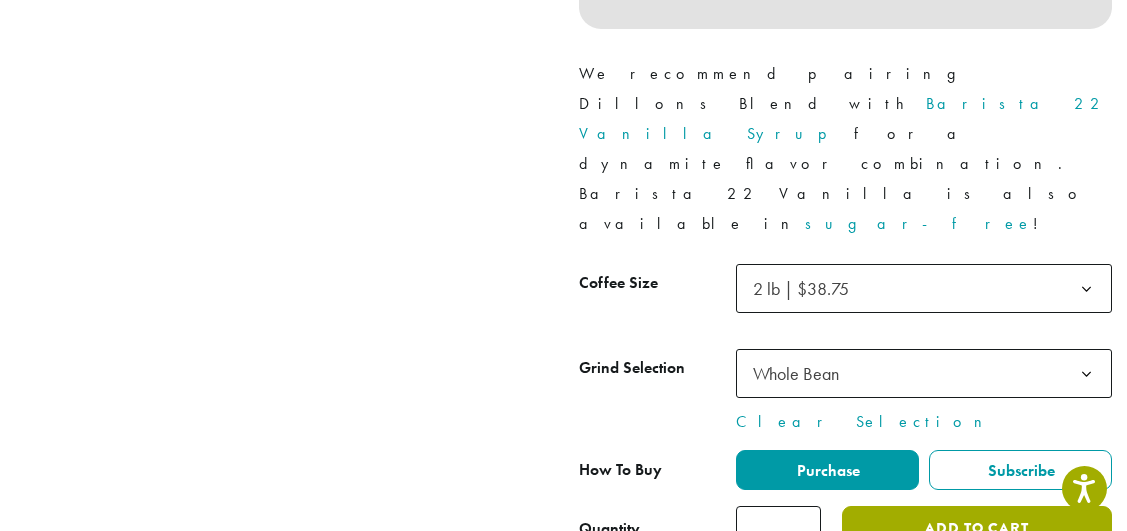 click on "Add to cart" 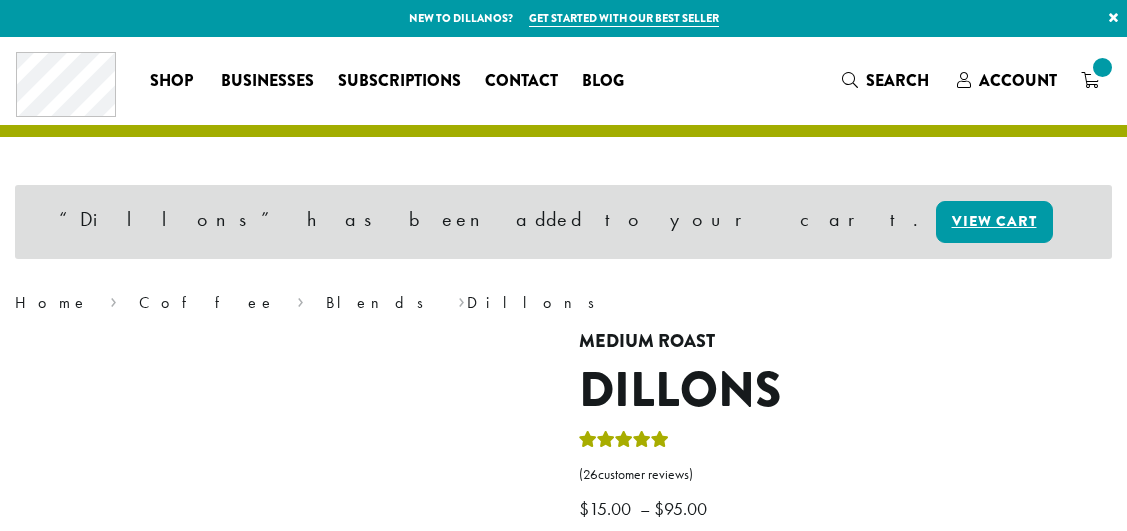 scroll, scrollTop: 0, scrollLeft: 0, axis: both 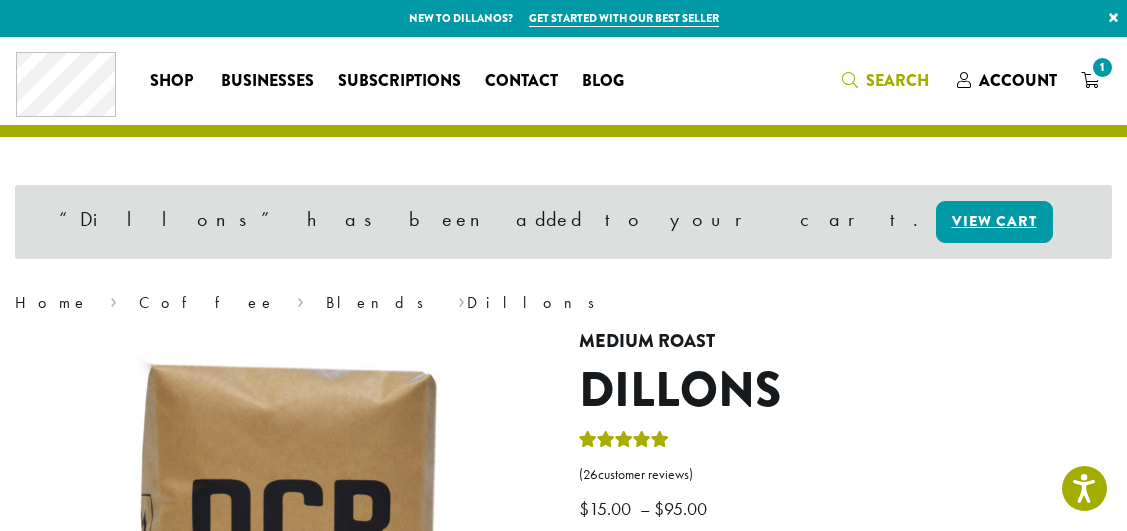 click on "Search" at bounding box center (897, 80) 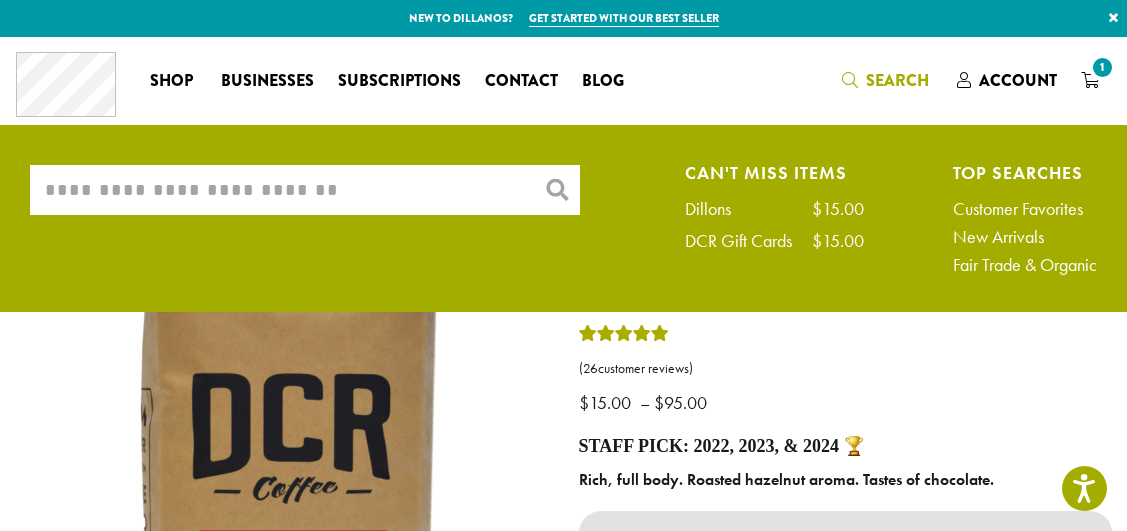 click on "What are you searching for?" at bounding box center (305, 190) 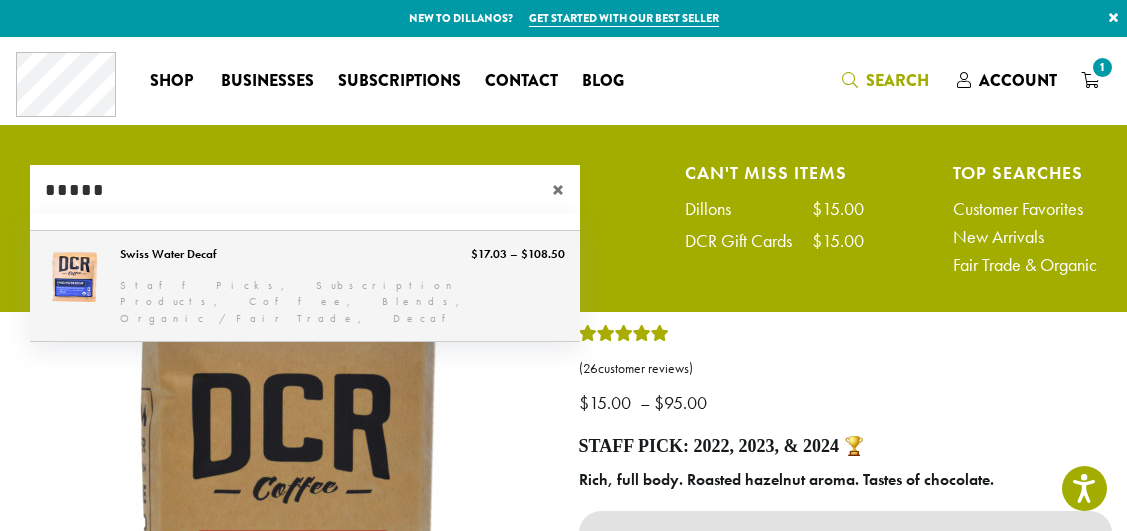 type on "*****" 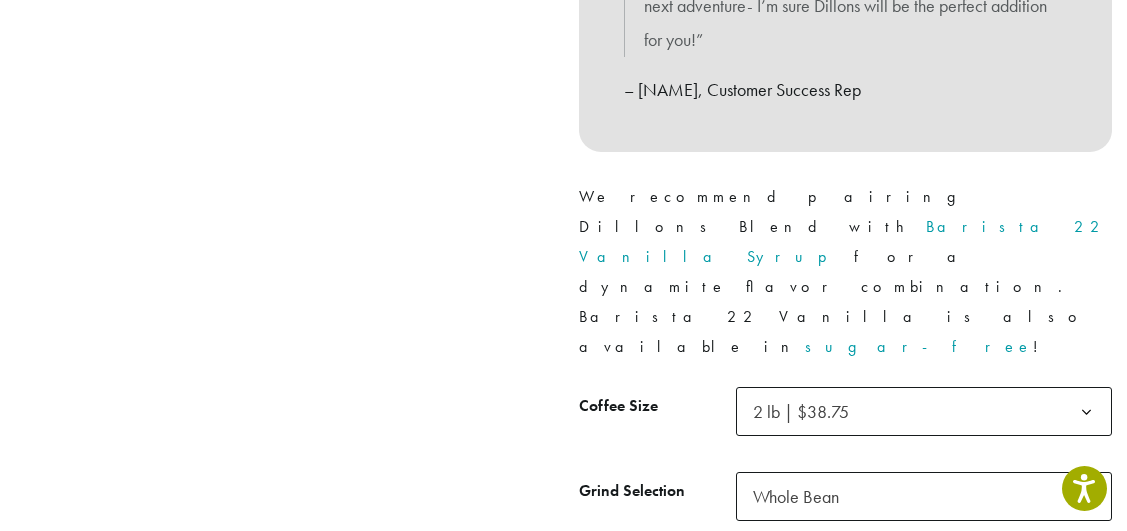 scroll, scrollTop: 803, scrollLeft: 0, axis: vertical 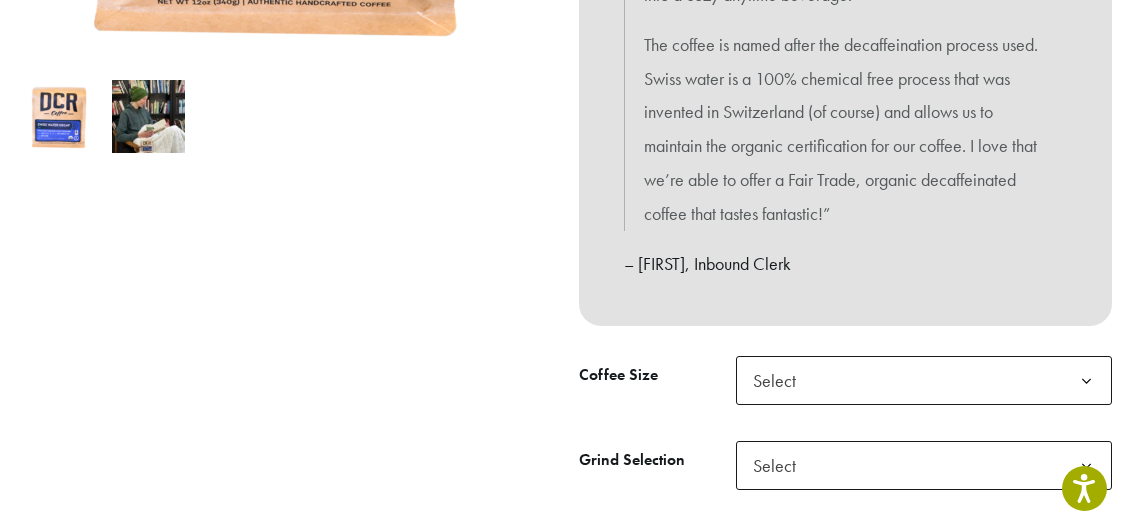 click 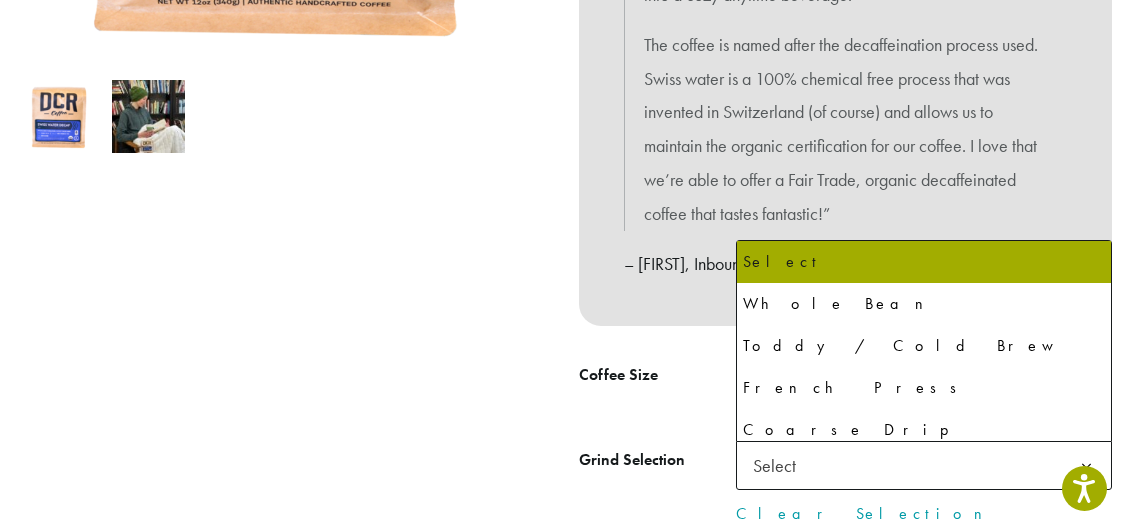 click on "Select" 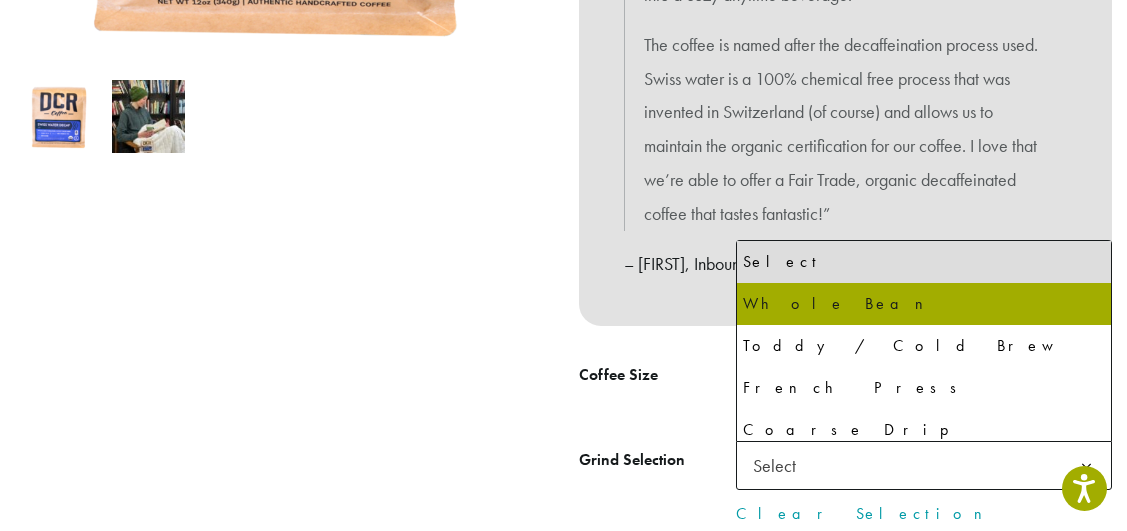 select on "**********" 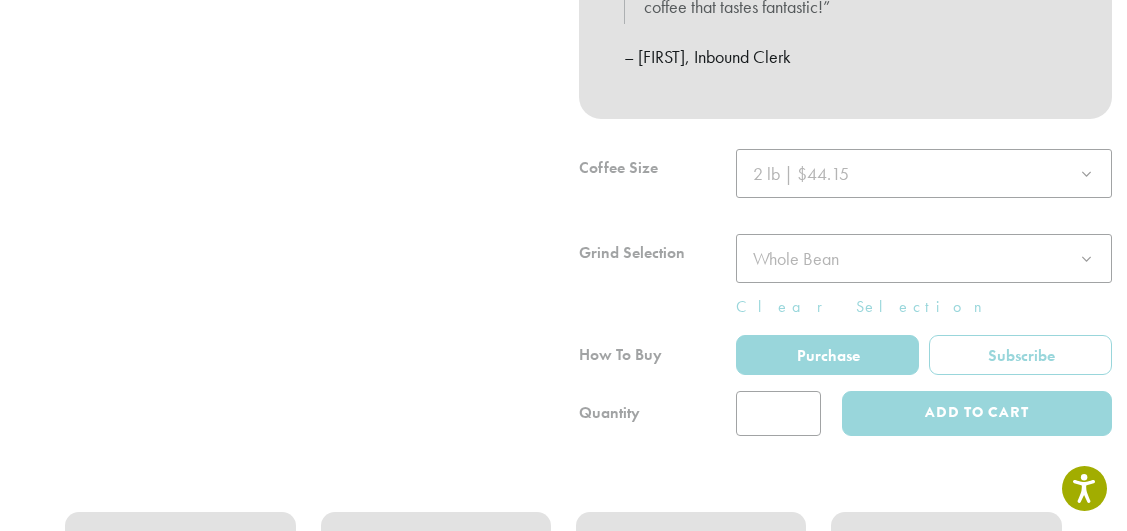 scroll, scrollTop: 866, scrollLeft: 0, axis: vertical 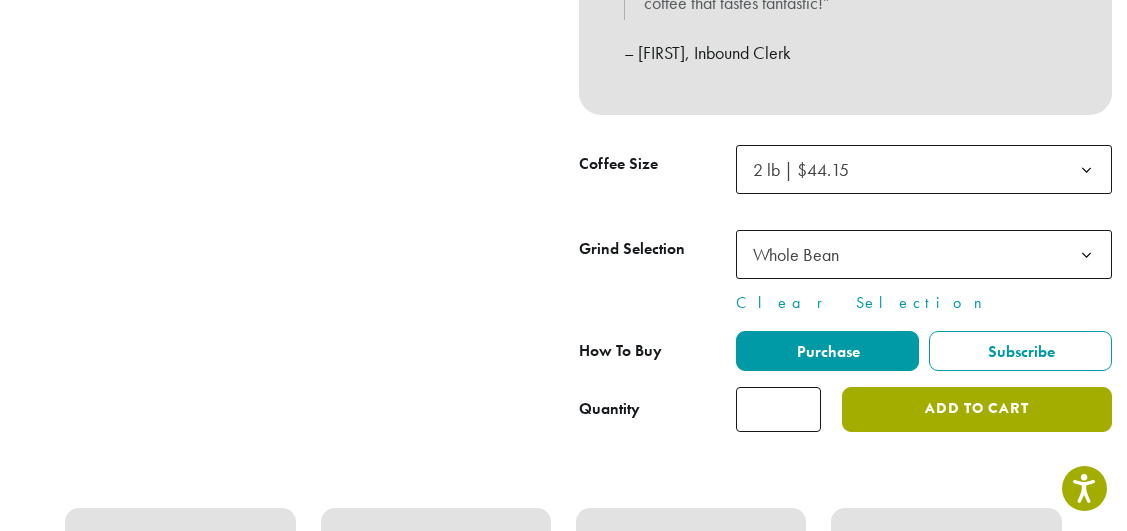 click on "Add to cart" 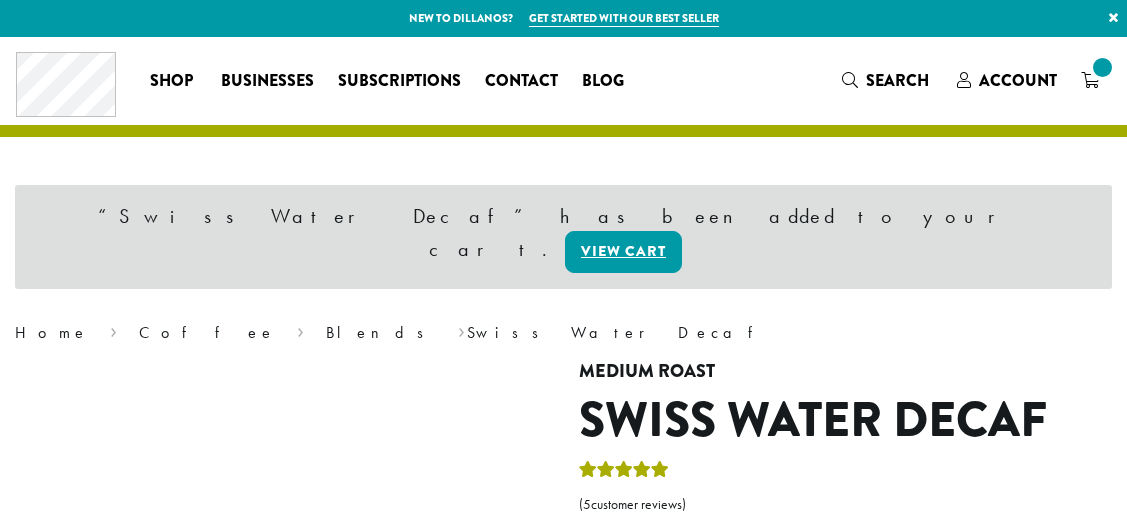 scroll, scrollTop: 0, scrollLeft: 0, axis: both 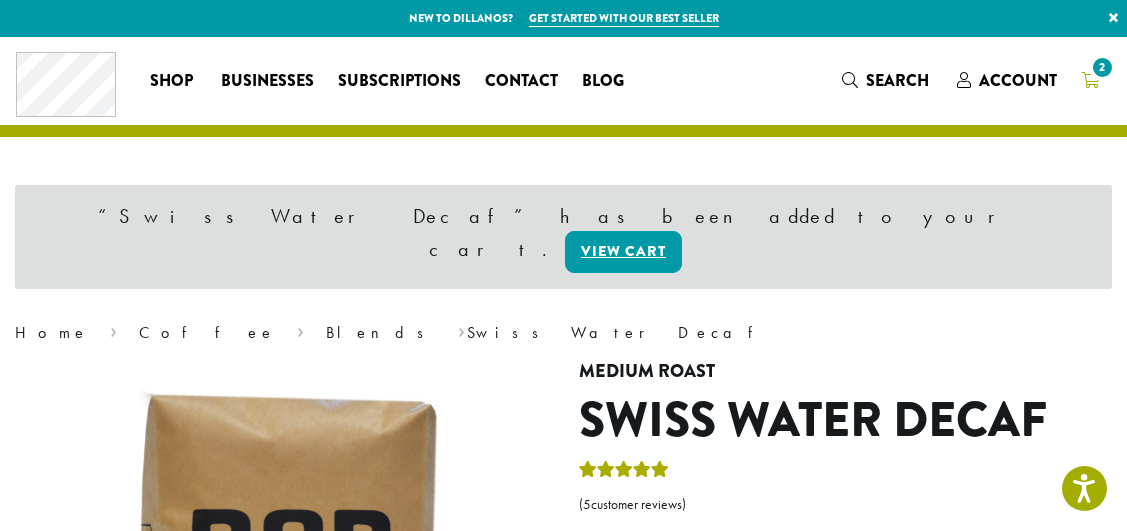 click on "2" at bounding box center [1102, 67] 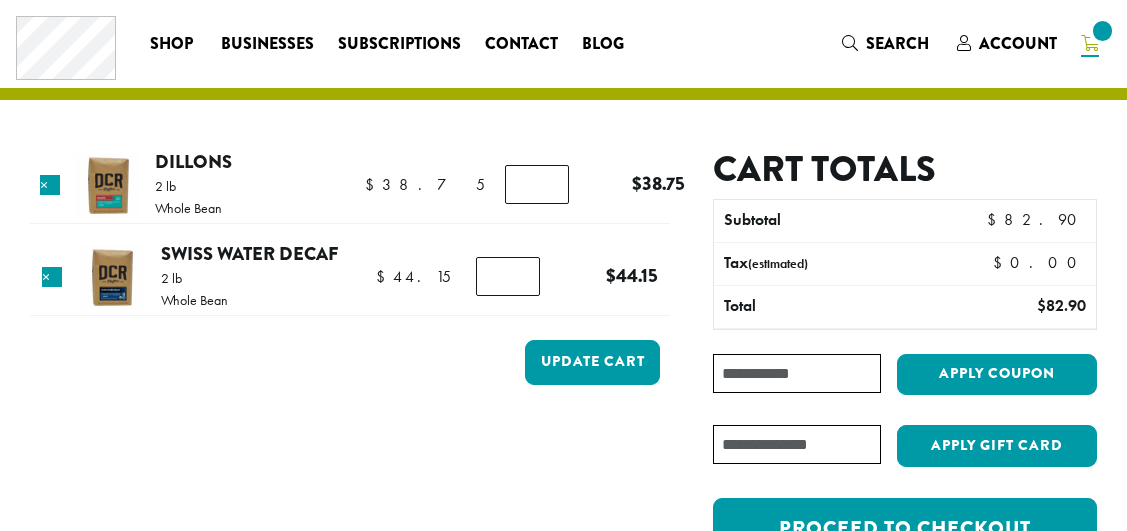 scroll, scrollTop: 0, scrollLeft: 0, axis: both 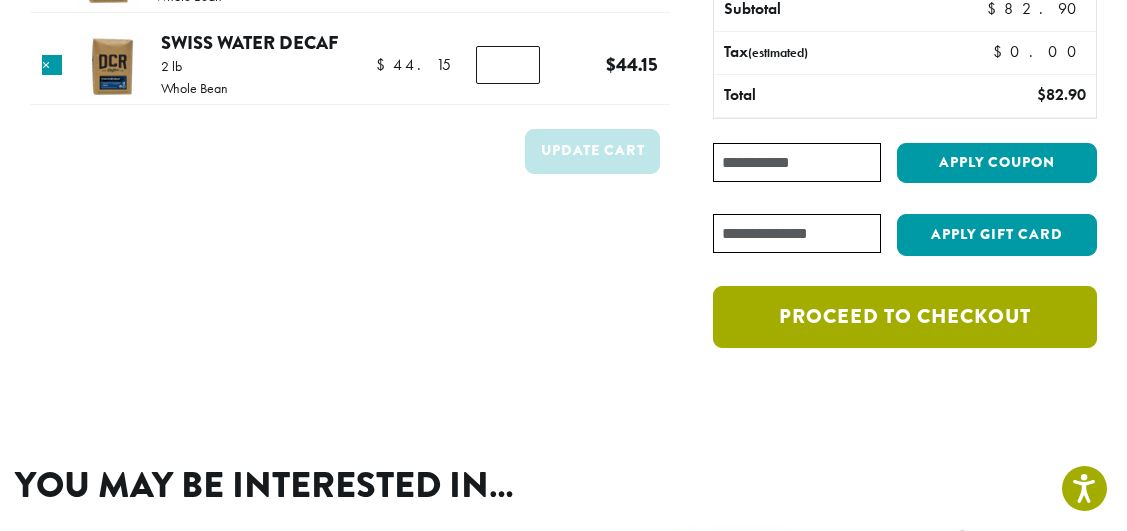 click on "Proceed to checkout" at bounding box center [905, 317] 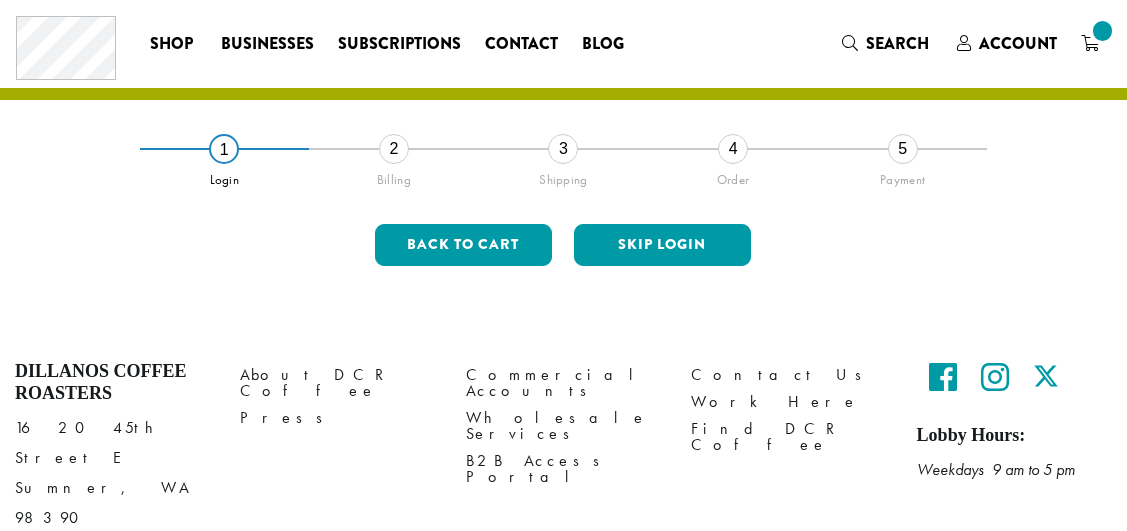 scroll, scrollTop: 0, scrollLeft: 0, axis: both 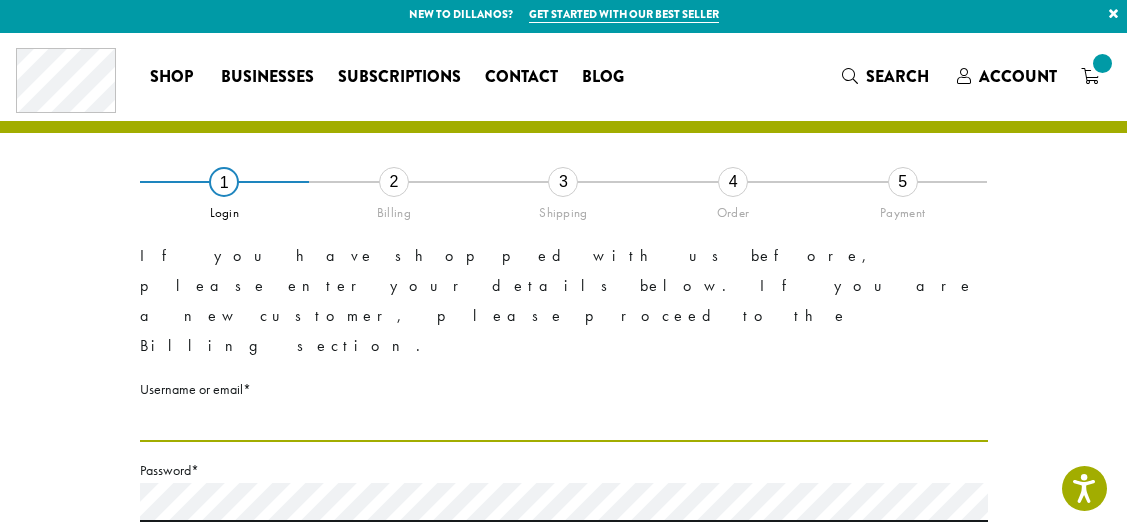 type on "**********" 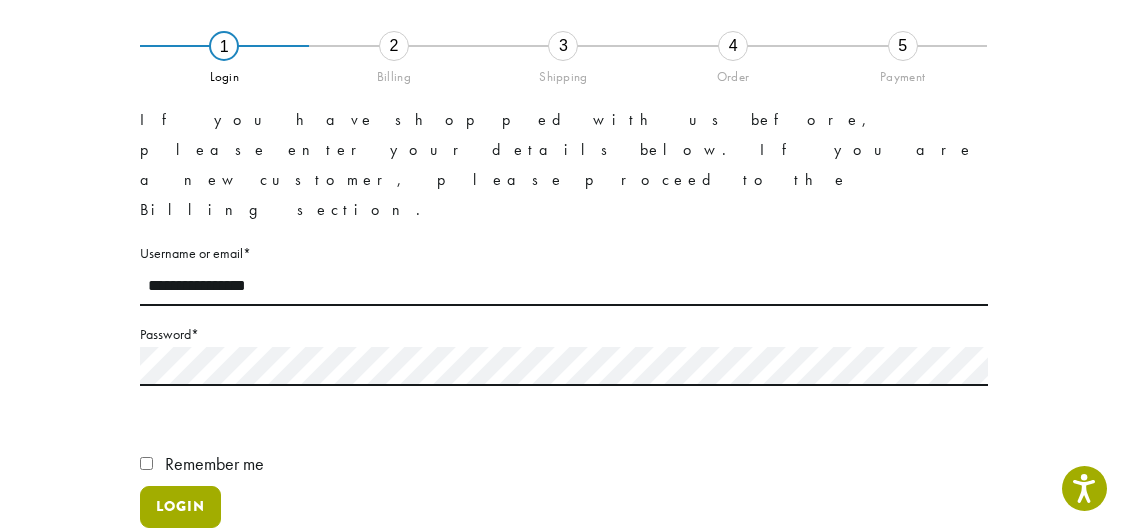 scroll, scrollTop: 135, scrollLeft: 0, axis: vertical 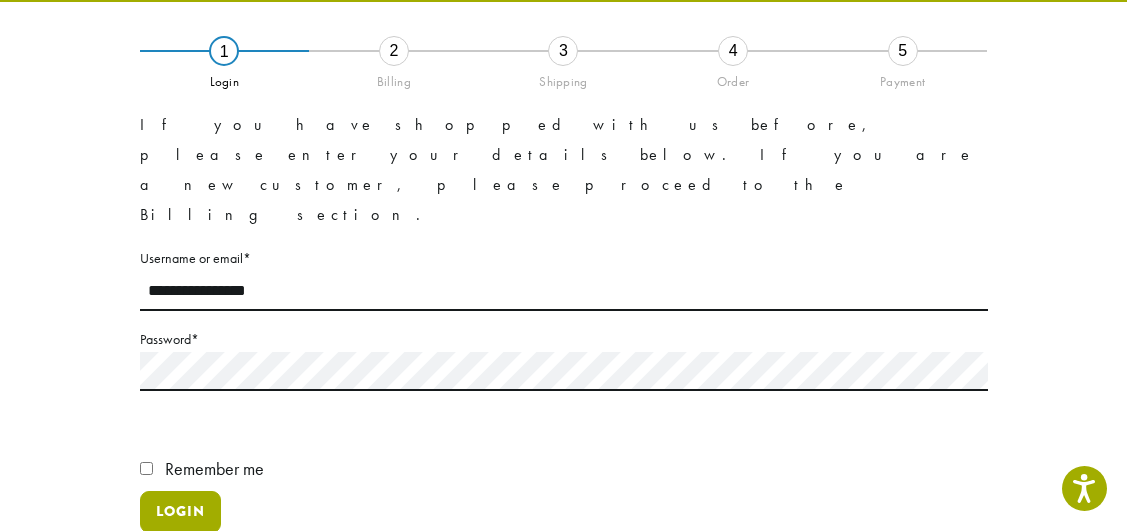 type on "Login" 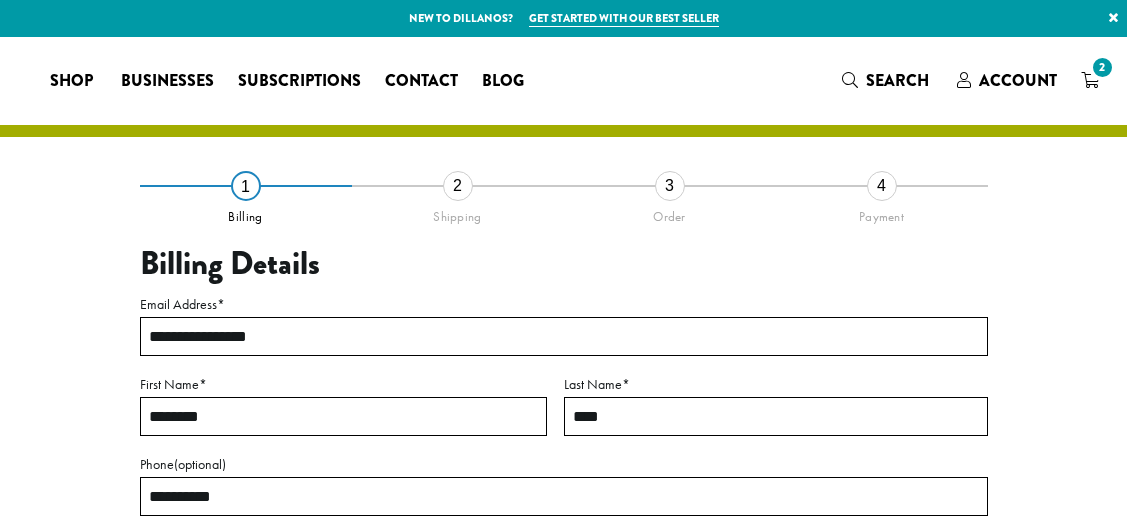select on "**" 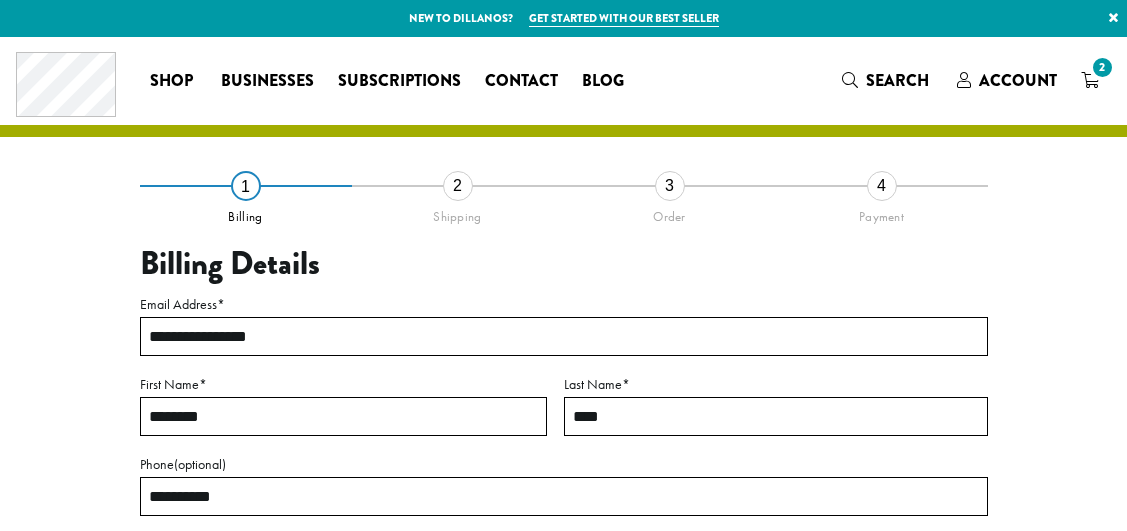 scroll, scrollTop: 0, scrollLeft: 0, axis: both 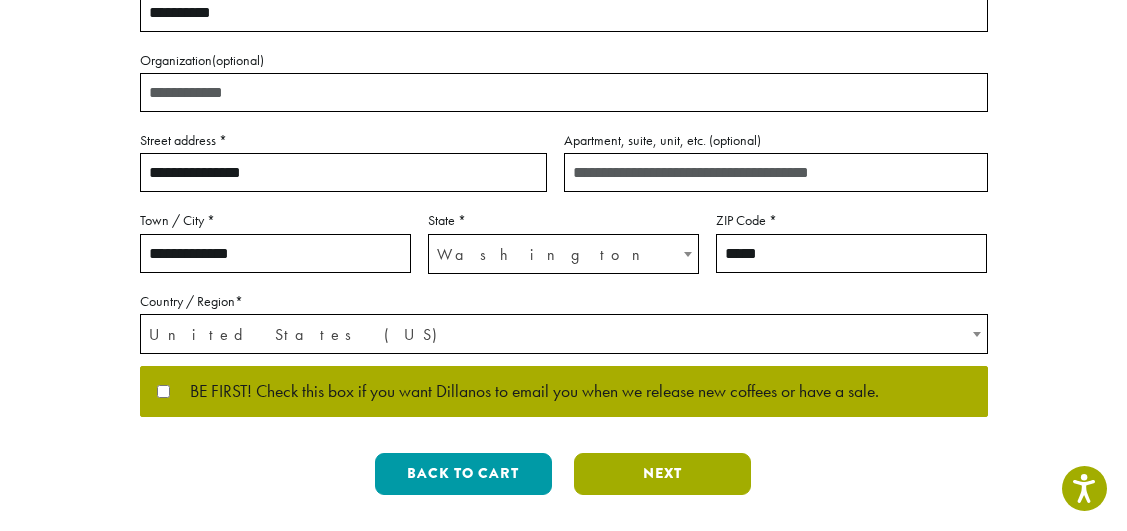 click on "Next" at bounding box center [662, 474] 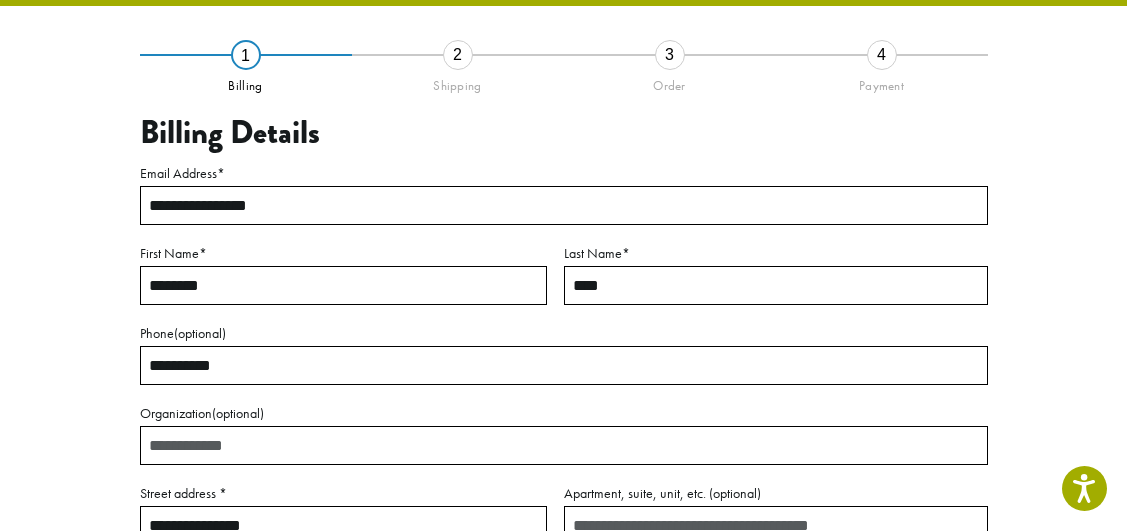 scroll, scrollTop: 114, scrollLeft: 0, axis: vertical 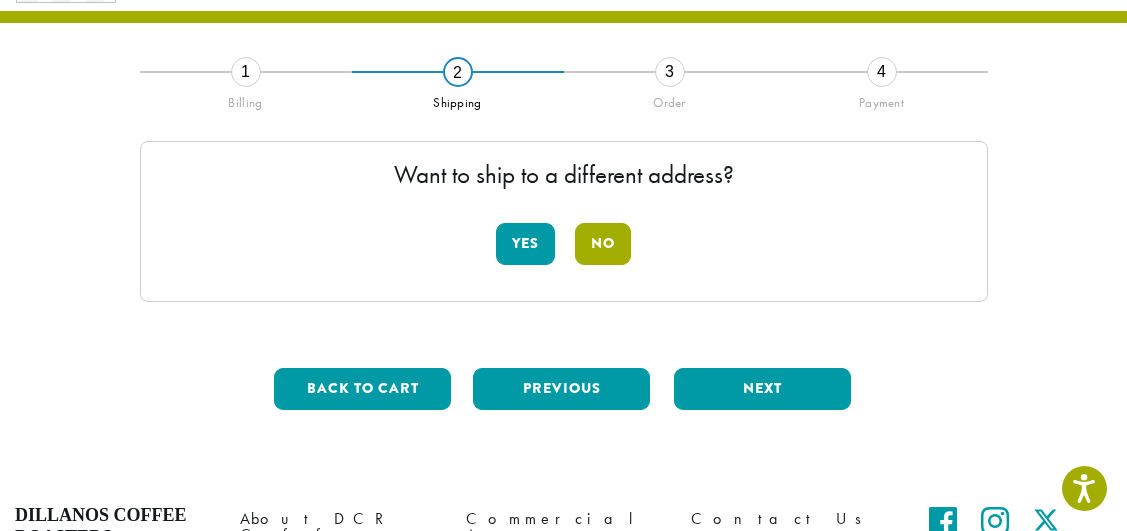 click on "No" at bounding box center [603, 244] 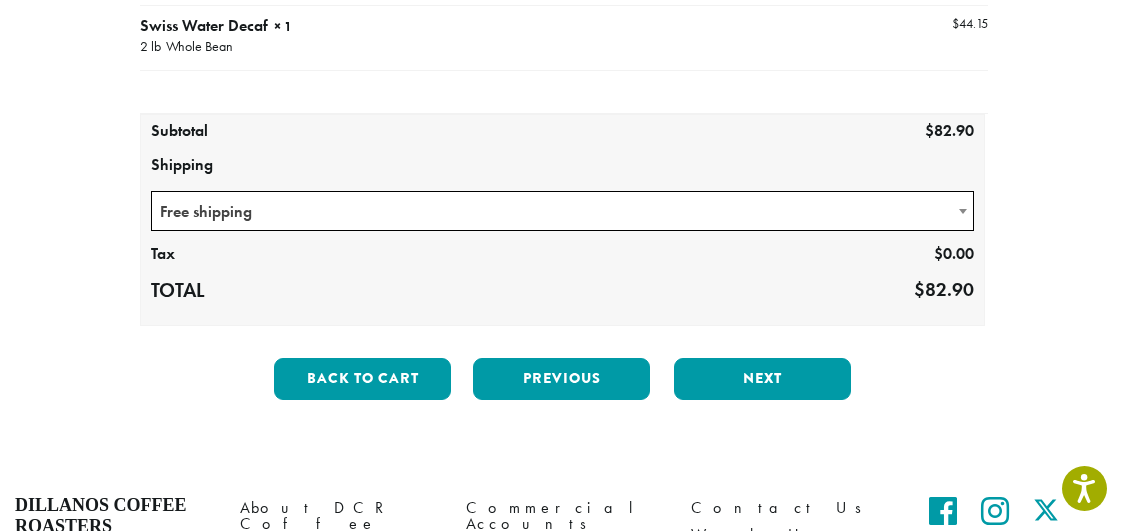 scroll, scrollTop: 357, scrollLeft: 0, axis: vertical 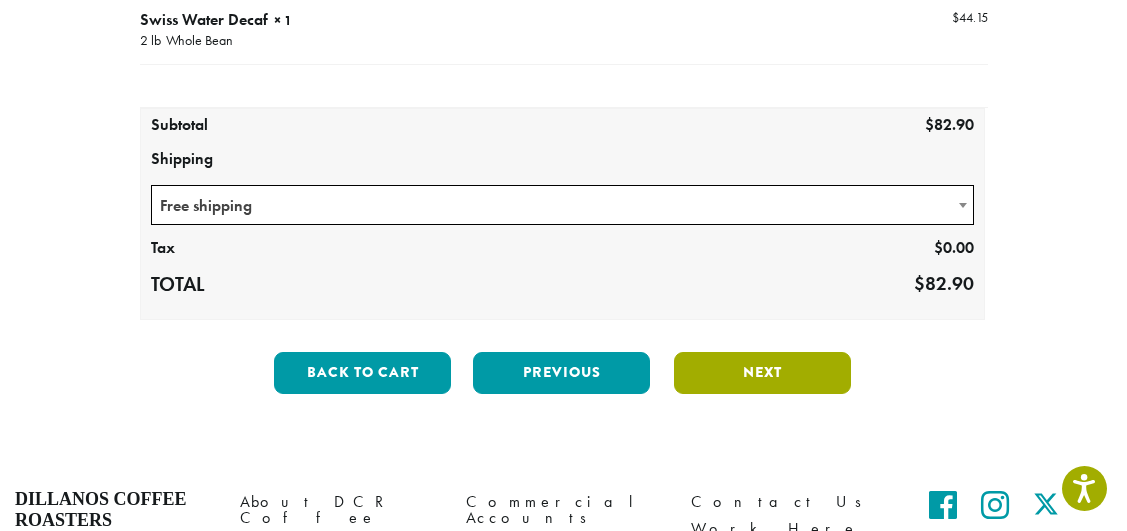 click on "Next" at bounding box center (762, 373) 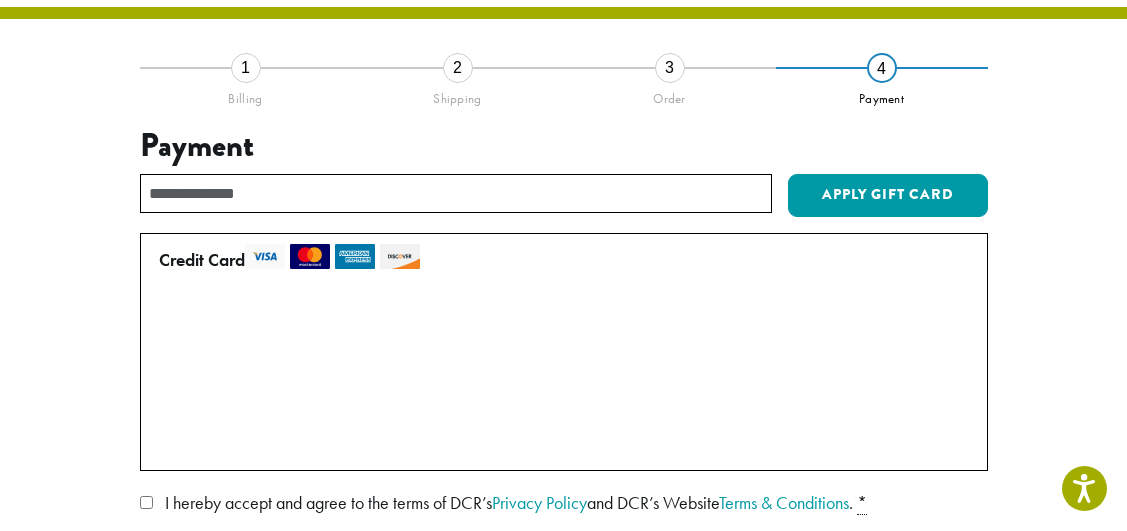 scroll, scrollTop: 114, scrollLeft: 0, axis: vertical 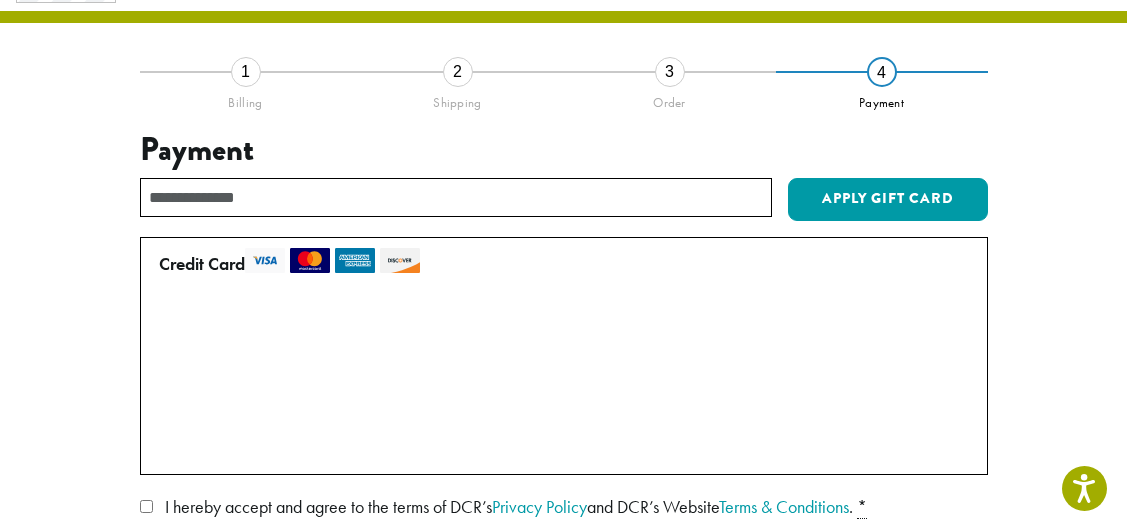 click on "• • • 6516 (expires 07/28)" at bounding box center [322, 405] 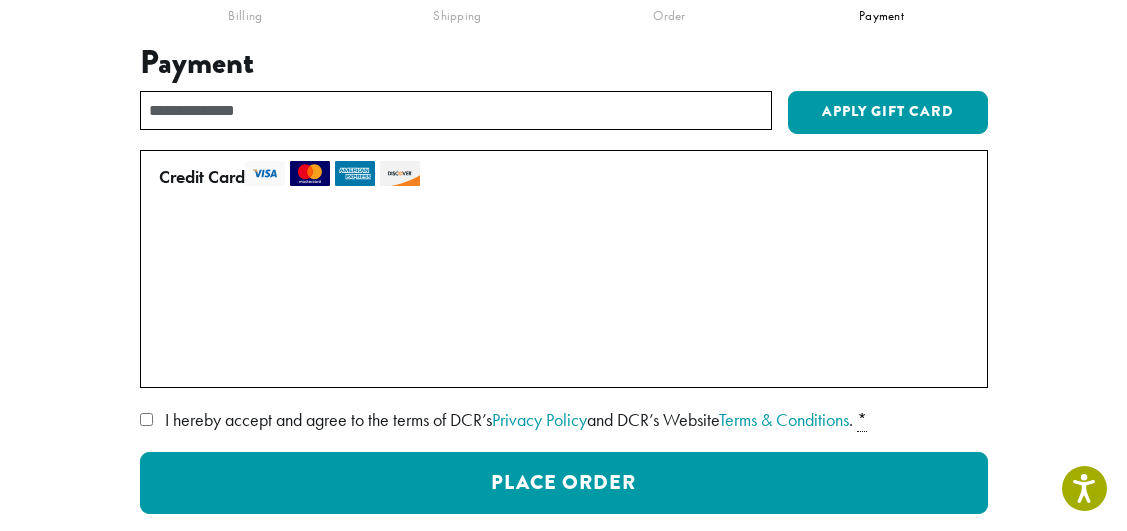 scroll, scrollTop: 210, scrollLeft: 0, axis: vertical 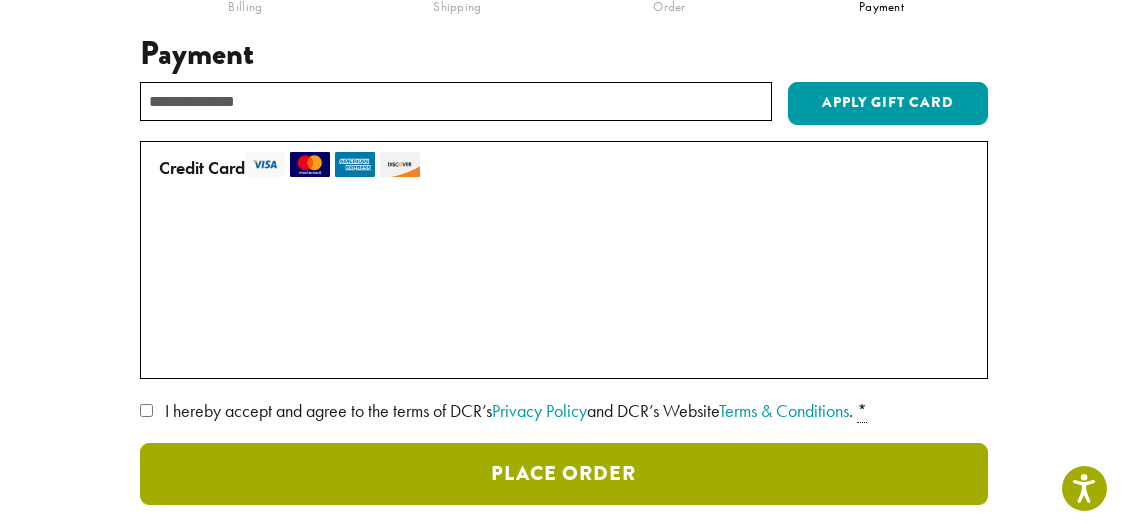 click on "Place Order" at bounding box center [564, 474] 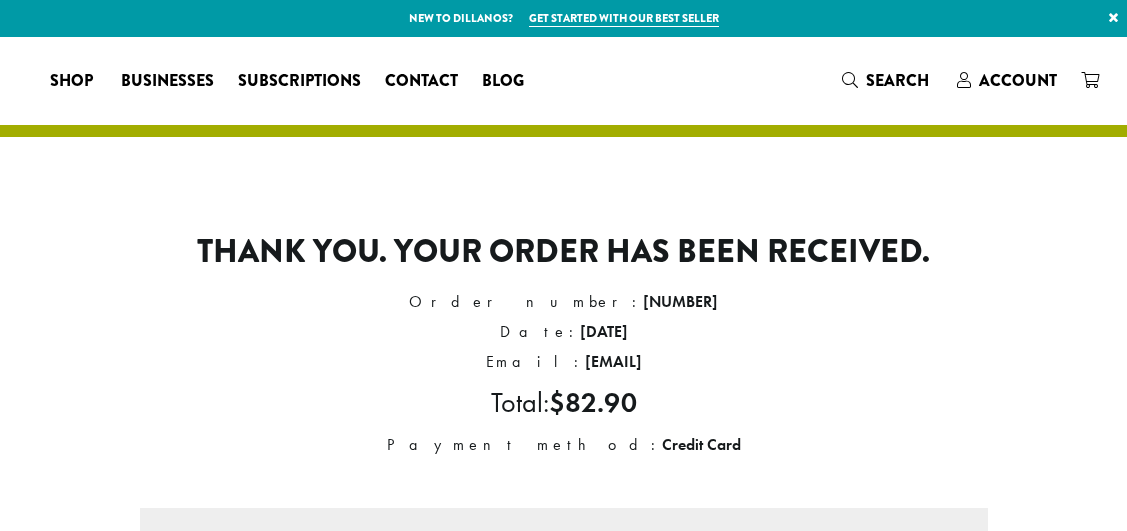 scroll, scrollTop: 0, scrollLeft: 0, axis: both 